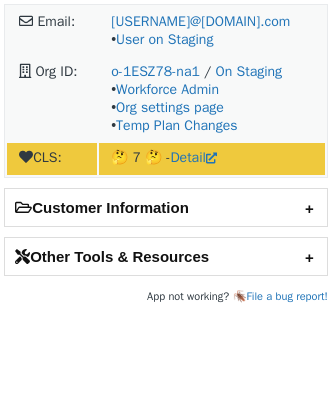 scroll, scrollTop: 0, scrollLeft: 0, axis: both 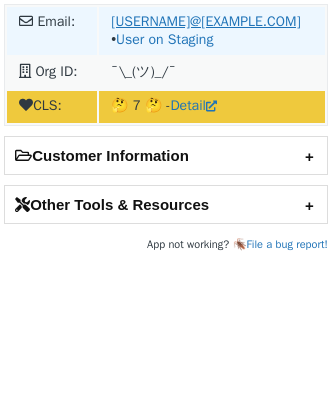 click on "[USERNAME]@[EXAMPLE.COM]" at bounding box center (205, 21) 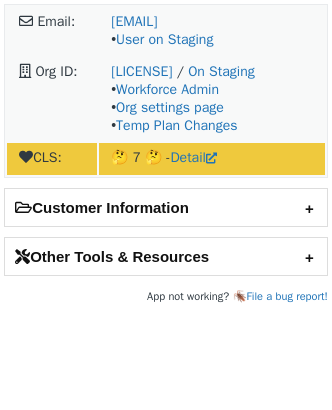 scroll, scrollTop: 0, scrollLeft: 0, axis: both 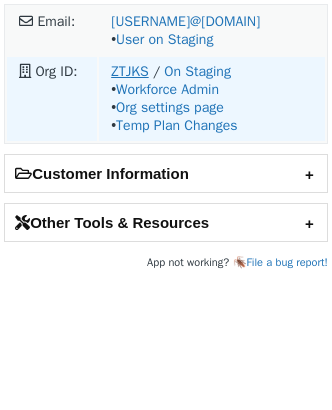 click on "ZTJKS" at bounding box center [129, 71] 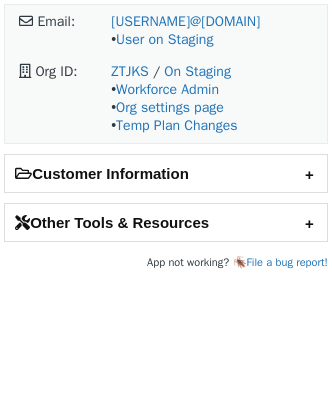 scroll, scrollTop: 0, scrollLeft: 0, axis: both 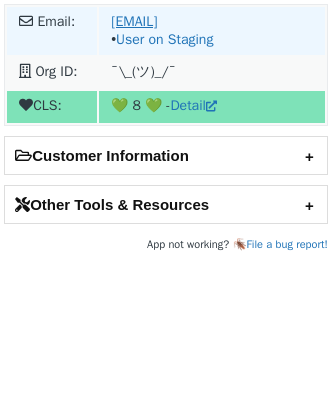 click on "[EMAIL]" at bounding box center (134, 21) 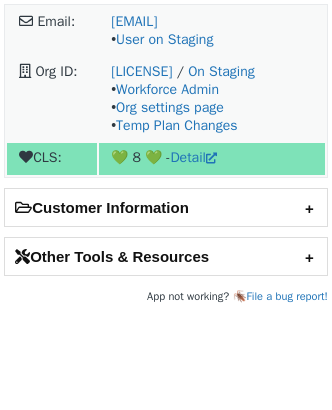 scroll, scrollTop: 0, scrollLeft: 0, axis: both 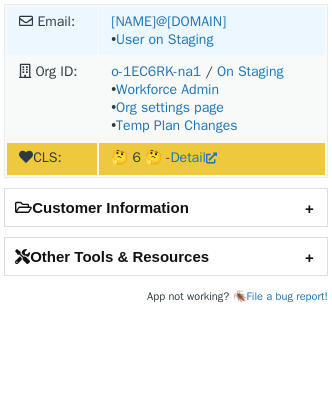 drag, startPoint x: 315, startPoint y: 24, endPoint x: 108, endPoint y: 21, distance: 207.02174 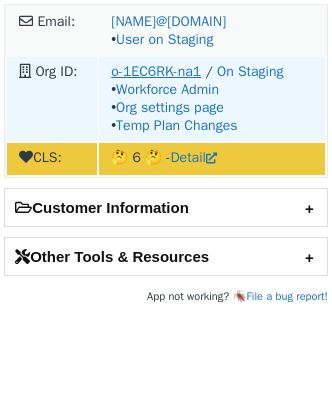 click on "o-1EC6RK-na1" at bounding box center (156, 71) 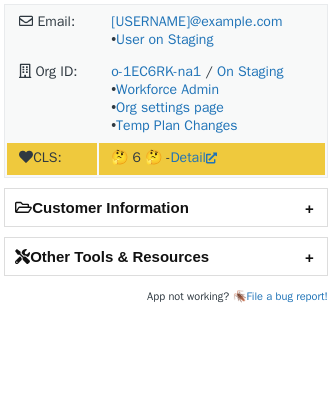 scroll, scrollTop: 0, scrollLeft: 0, axis: both 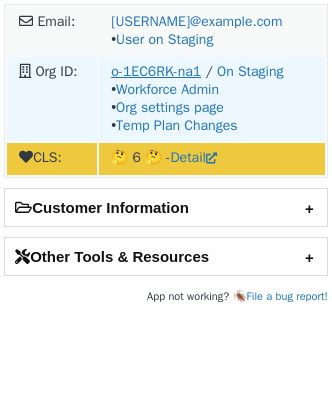 click on "o-1EC6RK-na1" at bounding box center [156, 71] 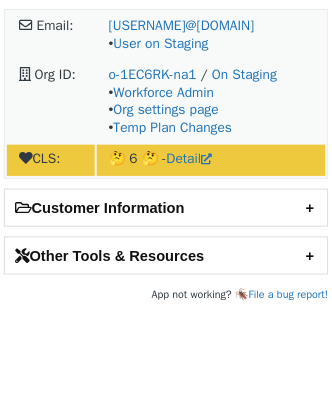 scroll, scrollTop: 0, scrollLeft: 0, axis: both 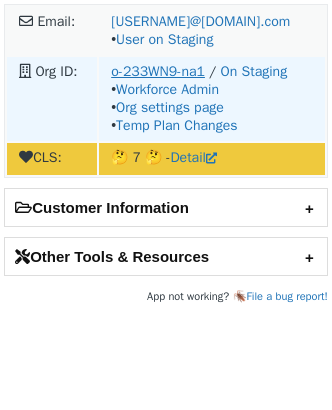click on "o-233WN9-na1" at bounding box center [158, 71] 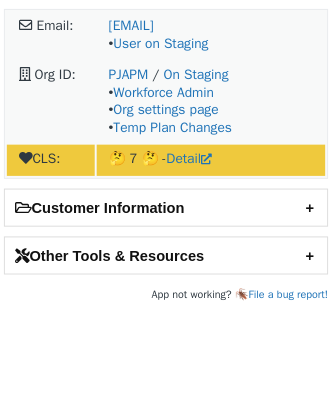 scroll, scrollTop: 0, scrollLeft: 0, axis: both 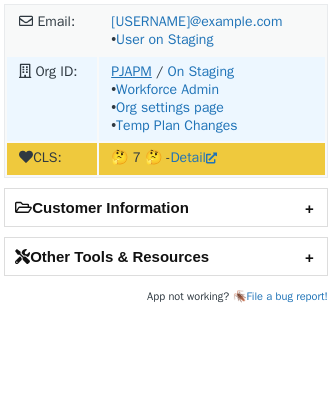 click on "PJAPM" at bounding box center [131, 71] 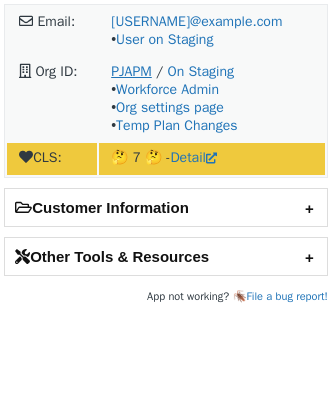 scroll, scrollTop: 0, scrollLeft: 0, axis: both 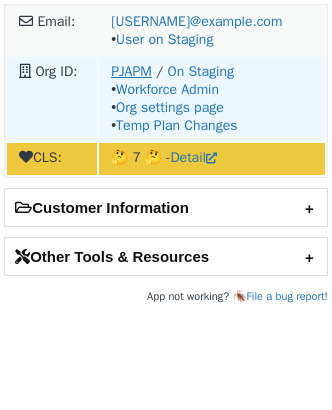 click on "PJAPM" at bounding box center (131, 71) 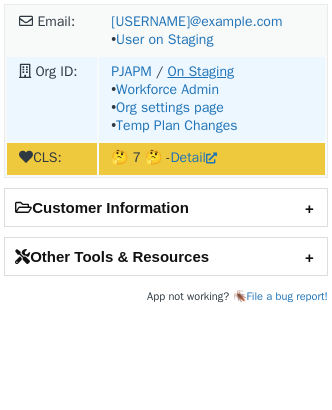 click on "On Staging" at bounding box center (200, 71) 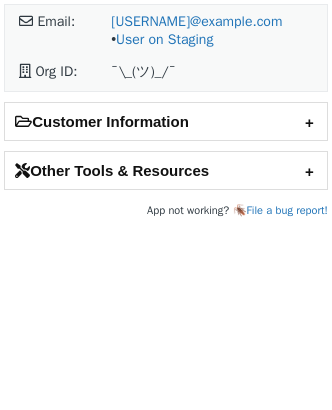 scroll, scrollTop: 0, scrollLeft: 0, axis: both 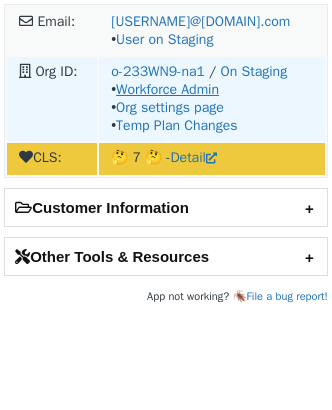 click on "Workforce Admin" at bounding box center (167, 89) 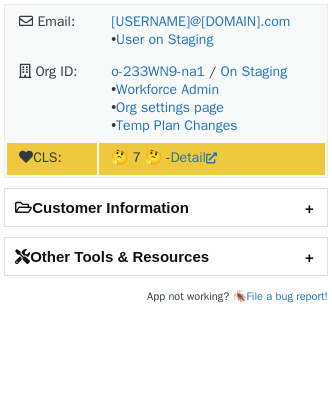 scroll, scrollTop: 0, scrollLeft: 0, axis: both 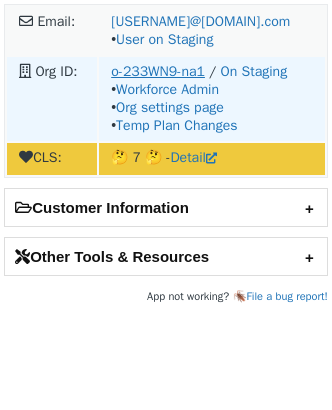 click on "o-233WN9-na1" at bounding box center (158, 71) 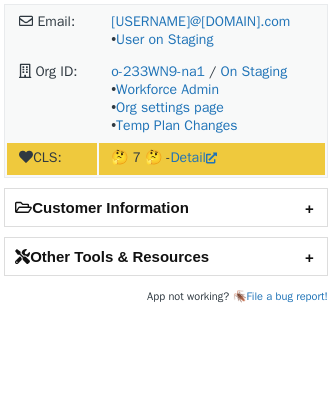 scroll, scrollTop: 0, scrollLeft: 0, axis: both 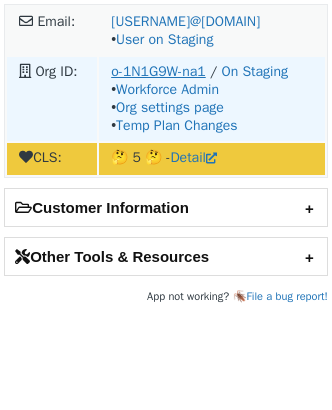 click on "o-1N1G9W-na1" at bounding box center [158, 71] 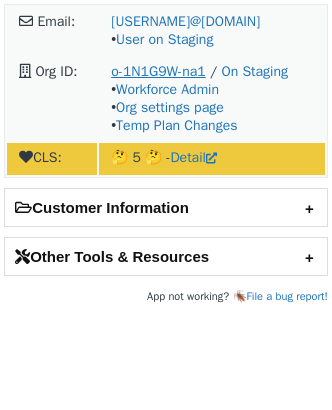 scroll, scrollTop: 0, scrollLeft: 0, axis: both 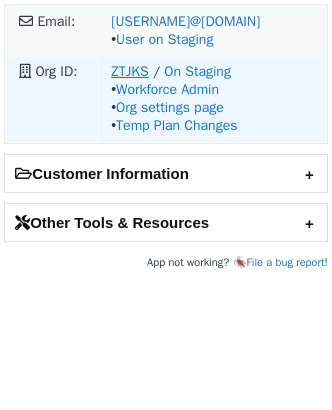 click on "ZTJKS" at bounding box center (129, 71) 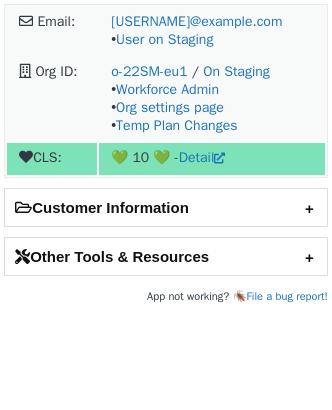scroll, scrollTop: 0, scrollLeft: 0, axis: both 